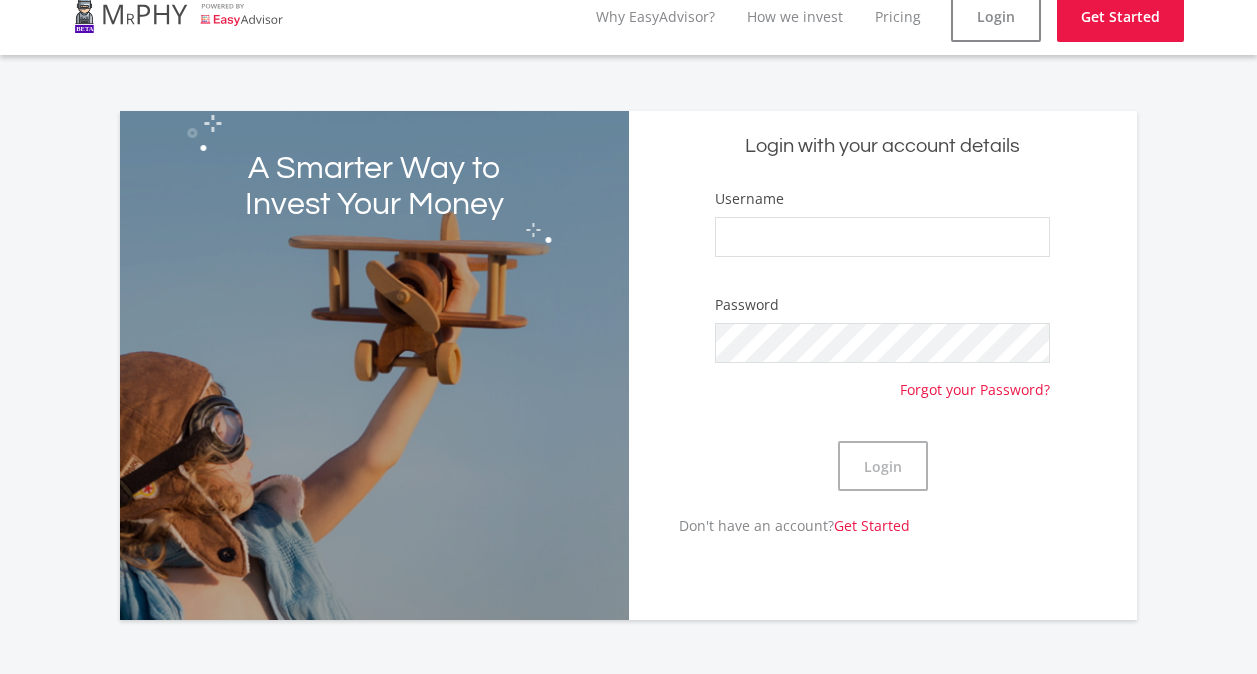 scroll, scrollTop: 0, scrollLeft: 0, axis: both 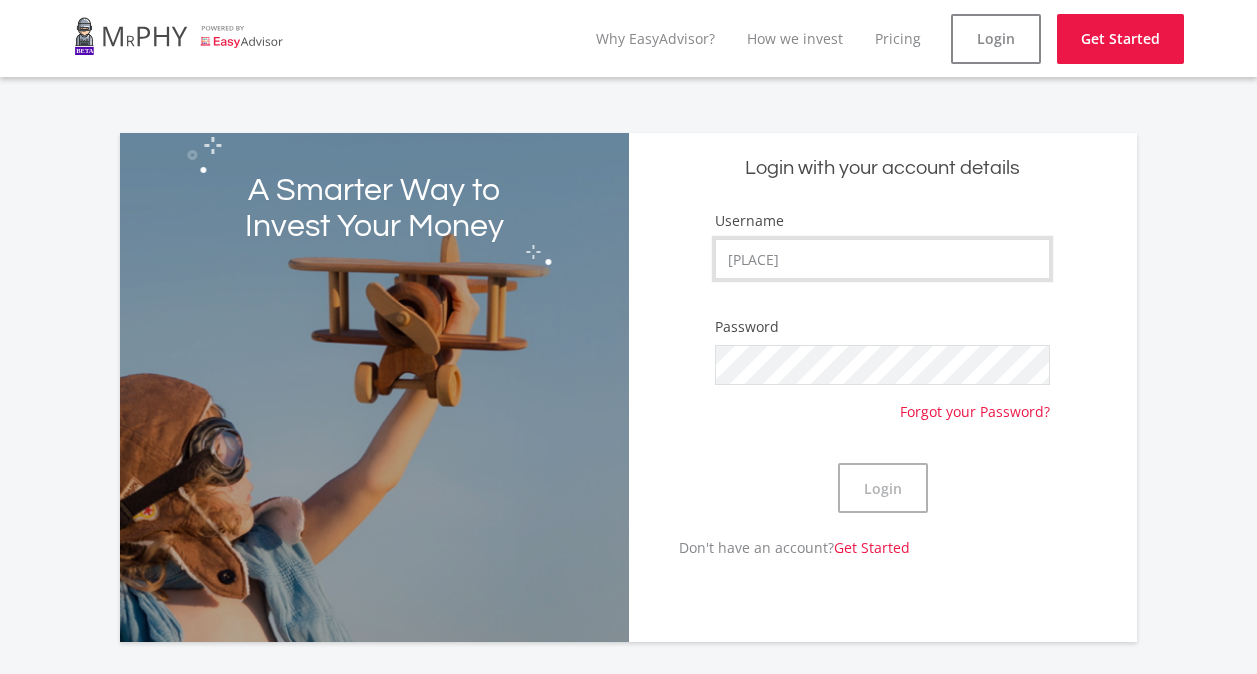 click on "[PLACE]" at bounding box center (882, 259) 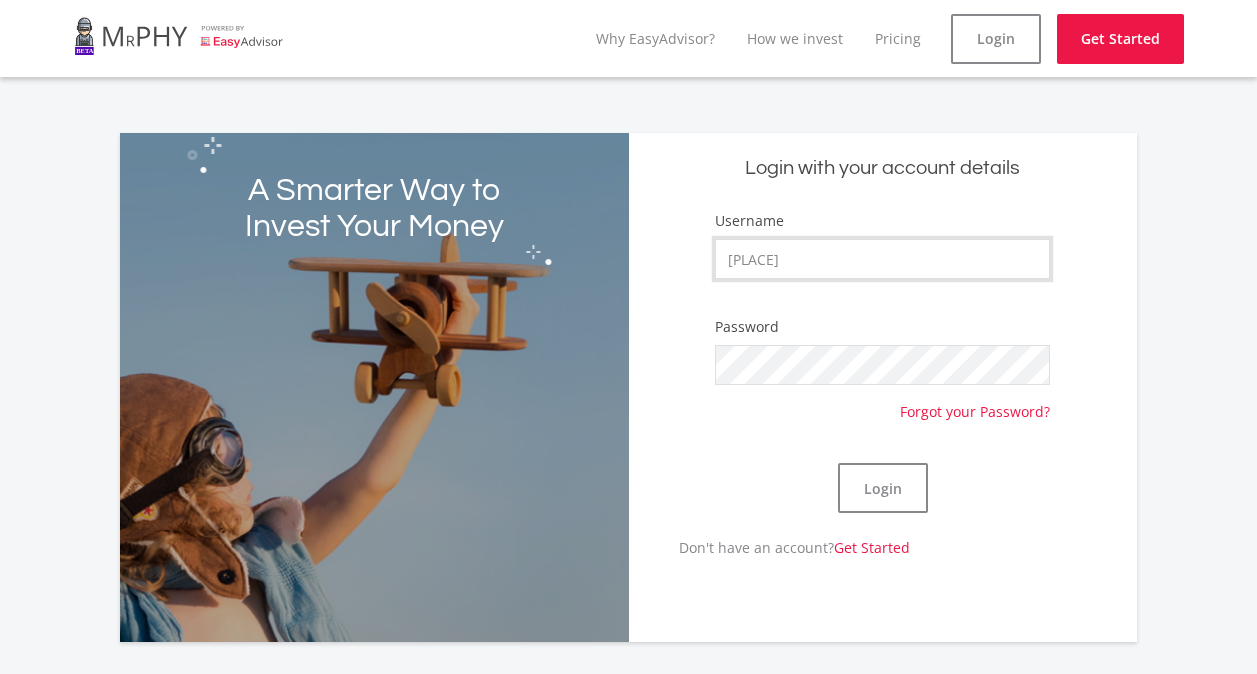 click on "[PLACE]" at bounding box center [882, 259] 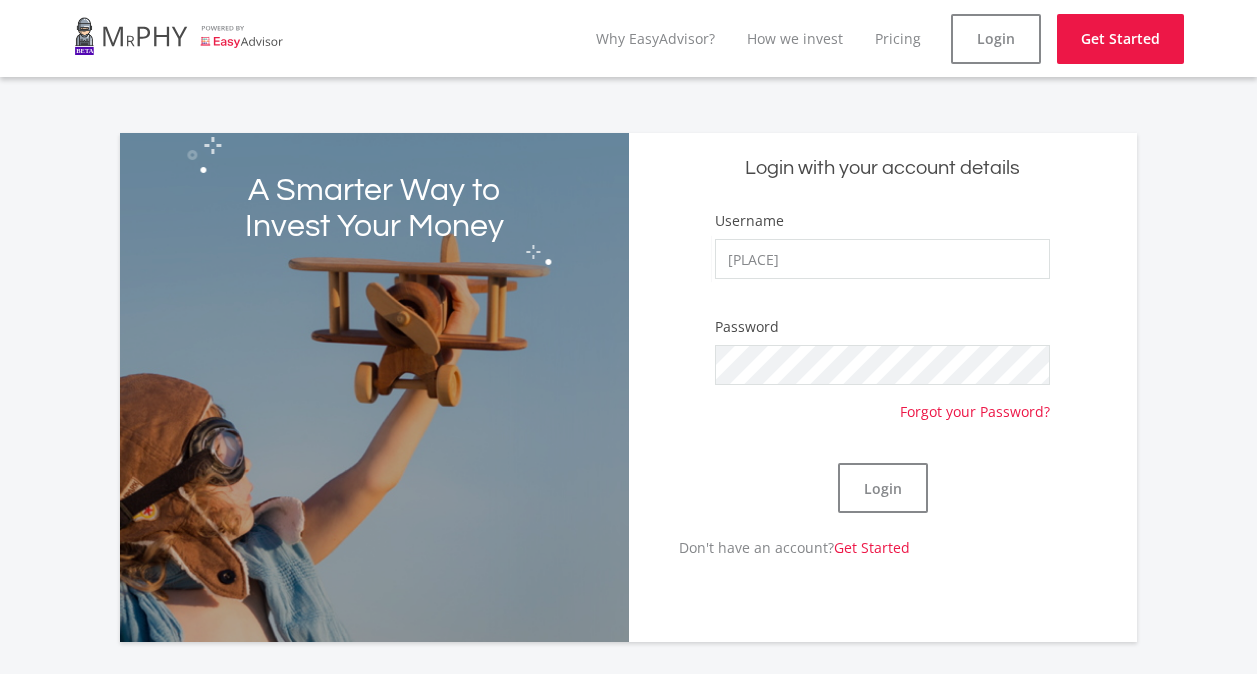 click on "Username
[USERNAME]
Password
Forgot your Password?
Login" 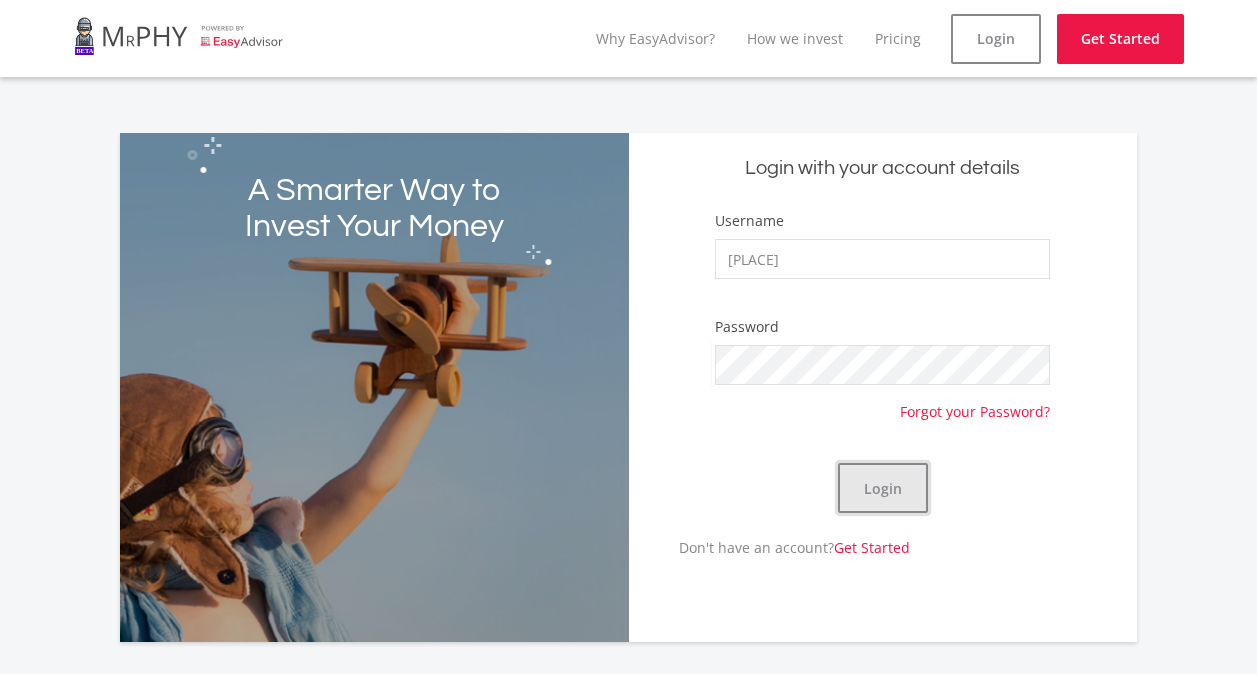 click on "Login" 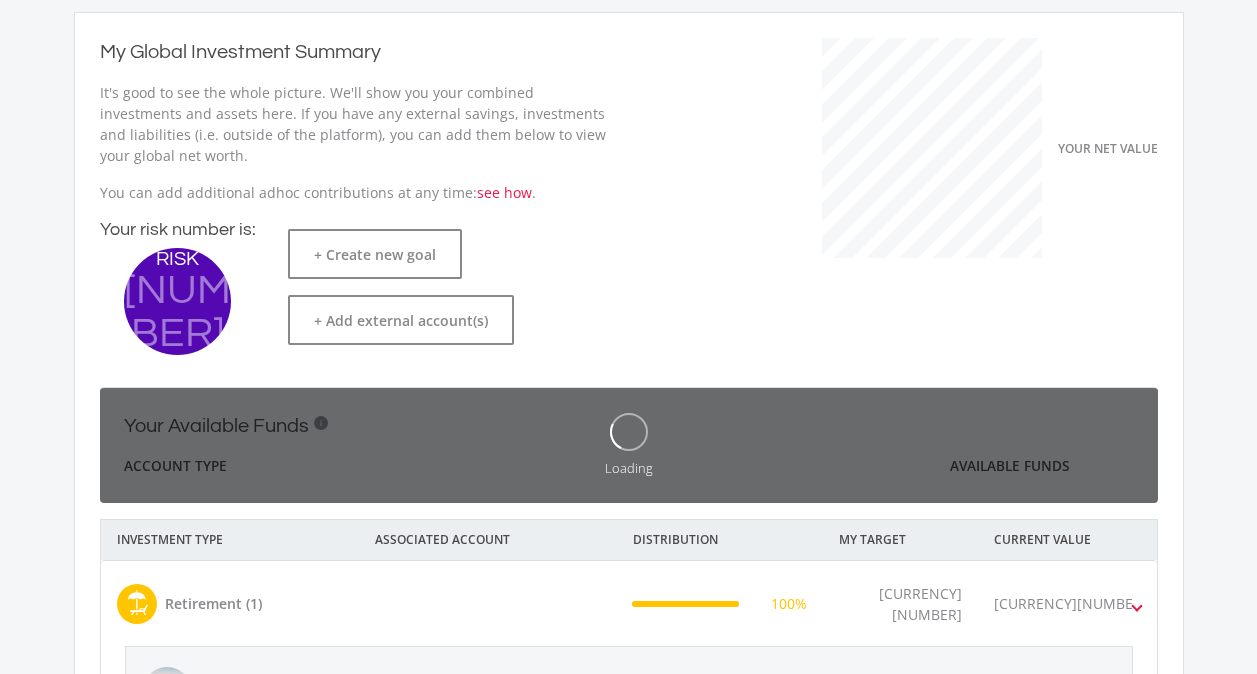 scroll, scrollTop: 430, scrollLeft: 0, axis: vertical 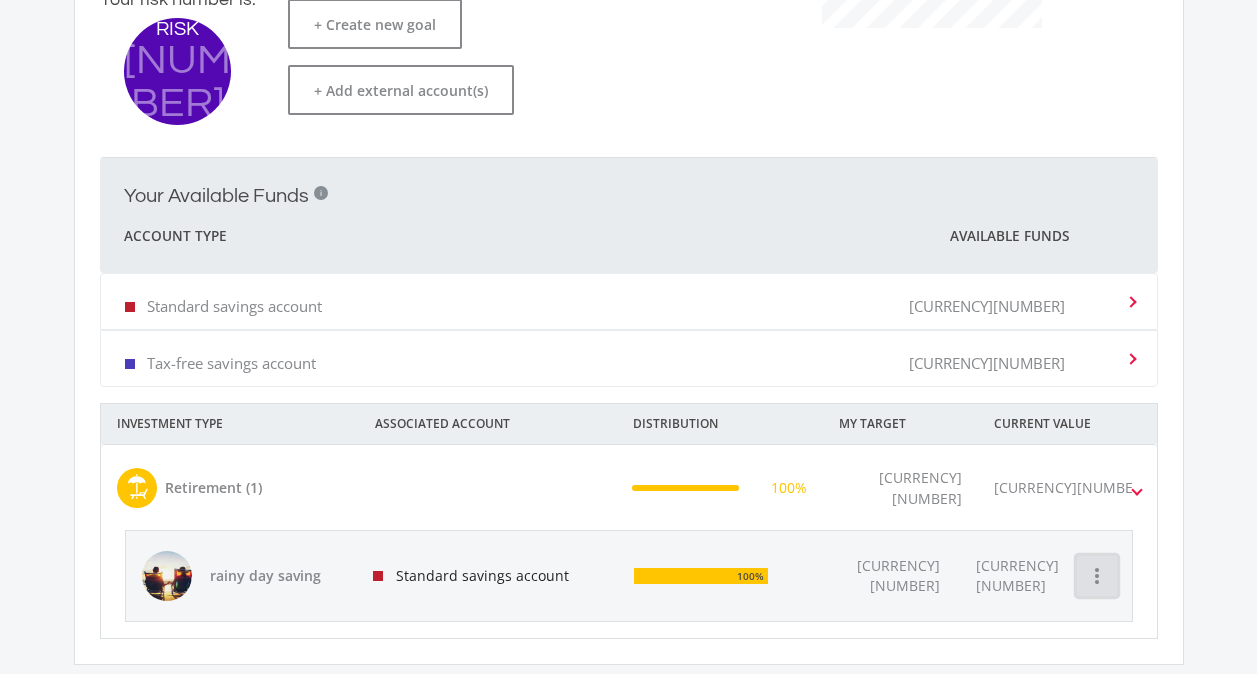 click on "more_vert" at bounding box center (1097, 576) 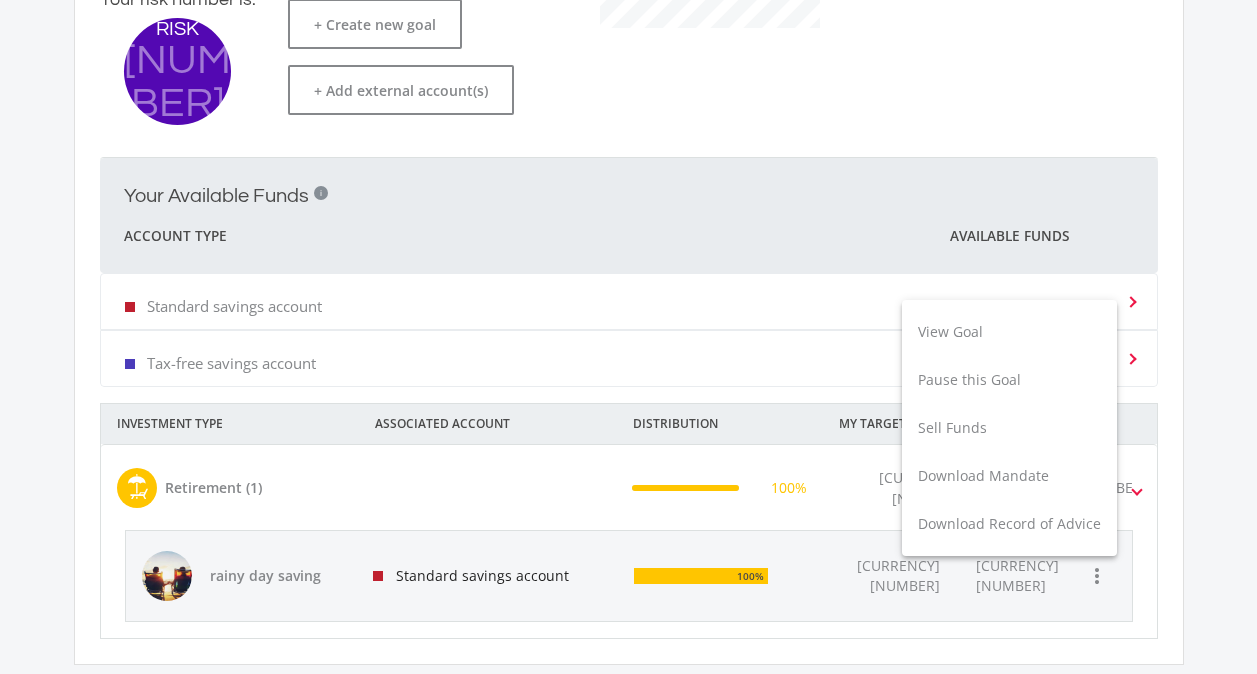 scroll, scrollTop: 0, scrollLeft: 0, axis: both 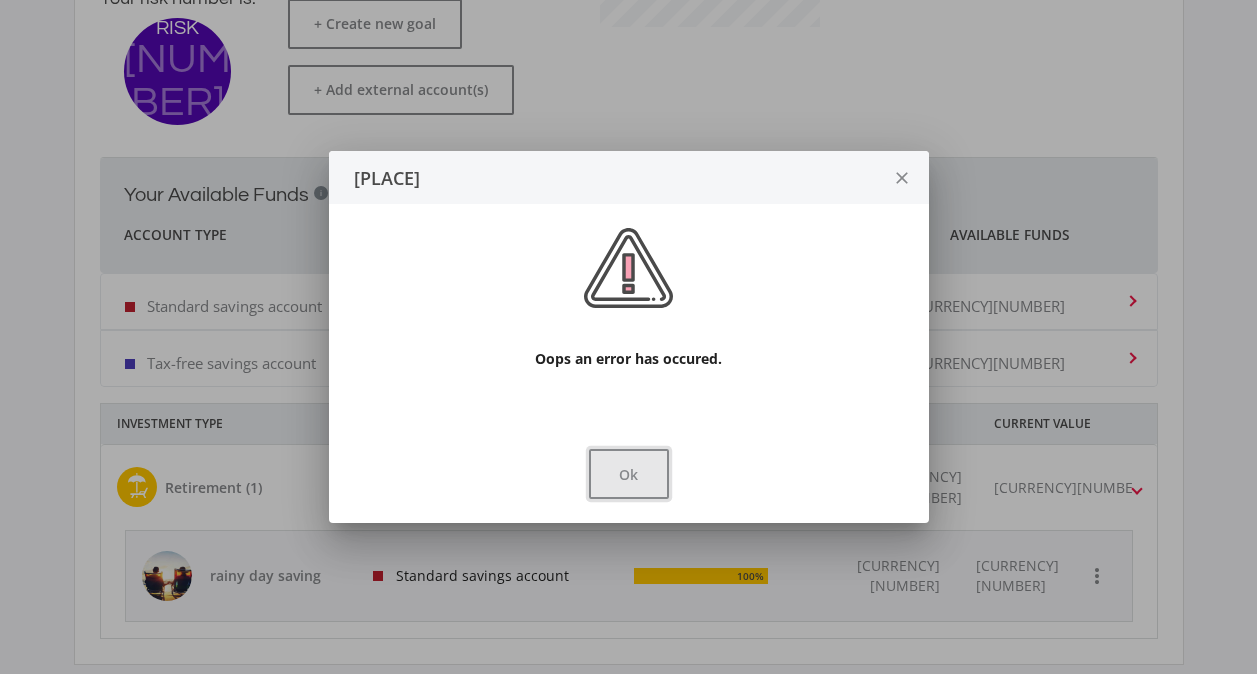 click on "Ok" at bounding box center (629, 474) 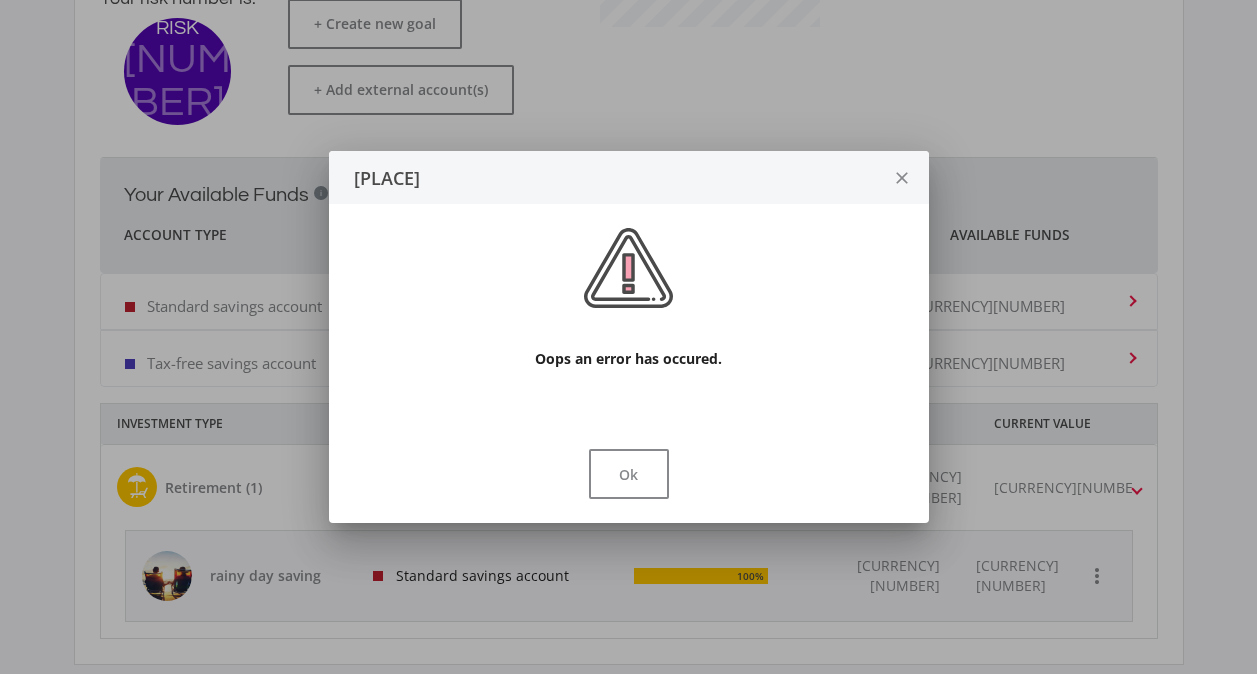 scroll, scrollTop: 430, scrollLeft: 0, axis: vertical 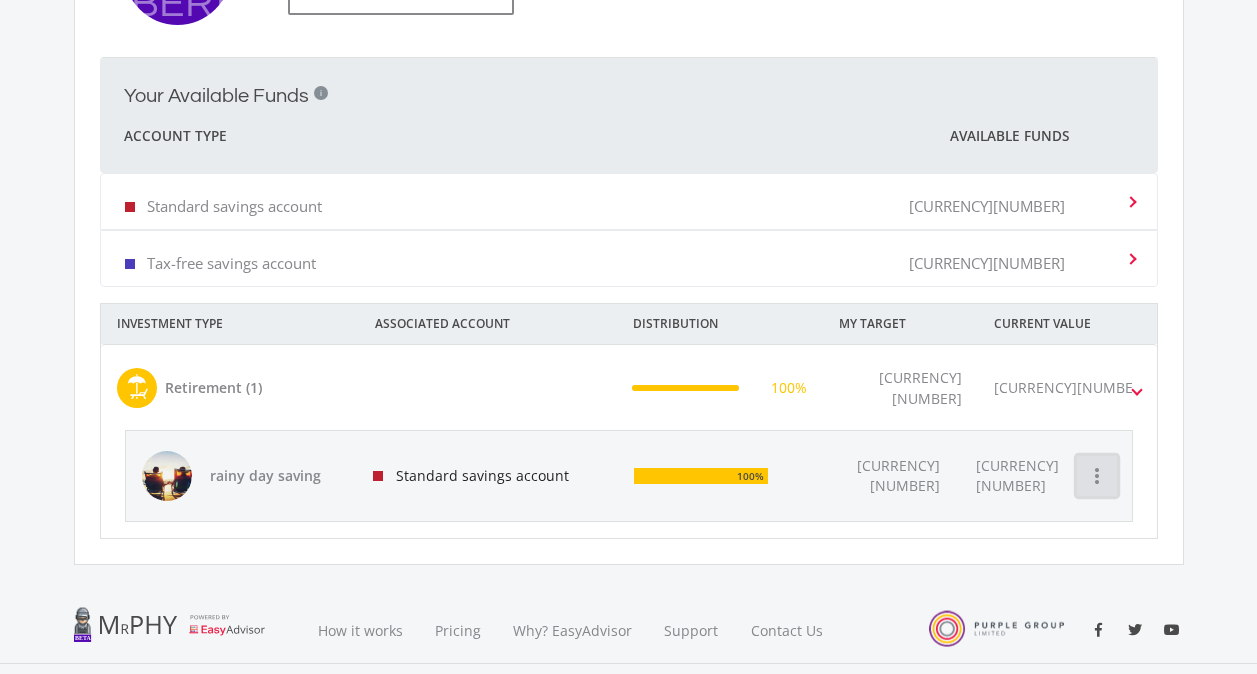 click on "more_vert" at bounding box center [1097, 476] 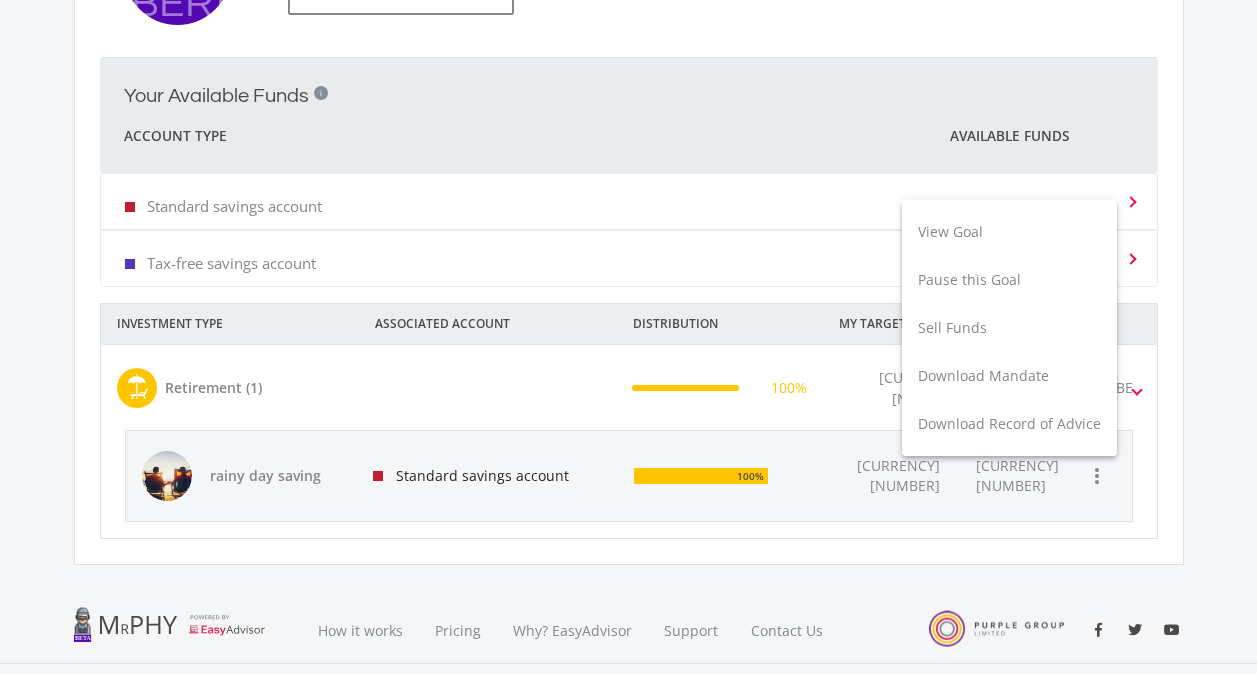click at bounding box center [628, 337] 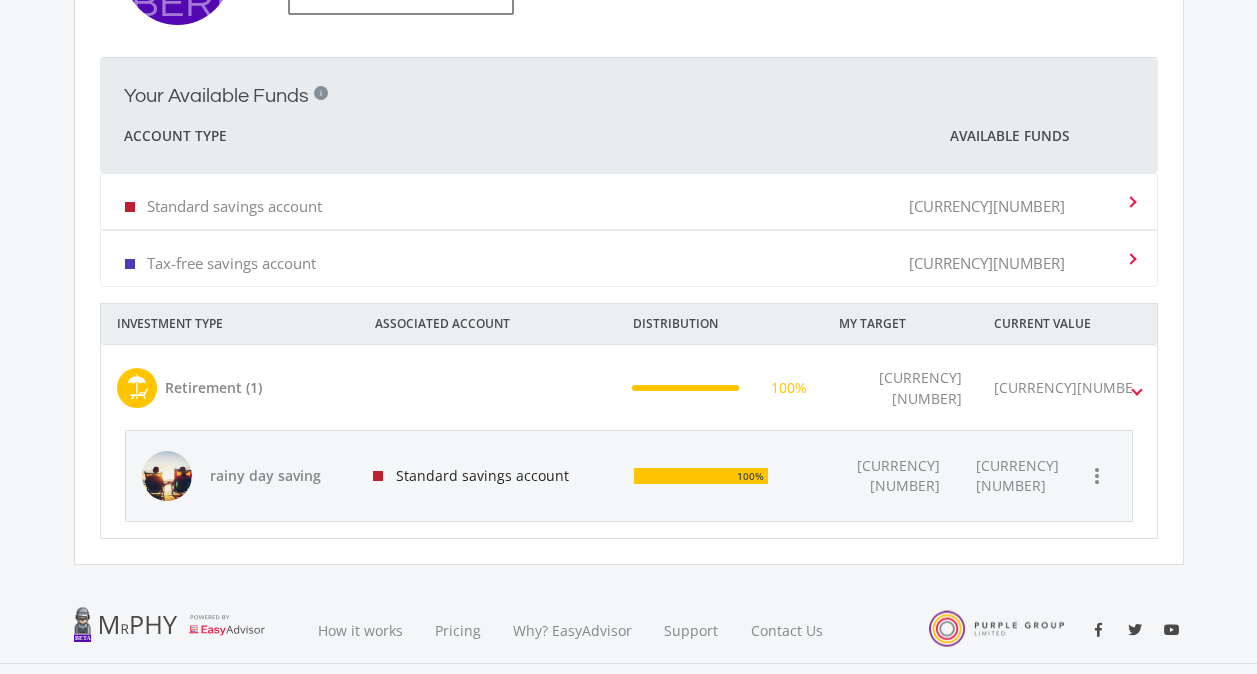 click on "Standard savings account" at bounding box center (488, 476) 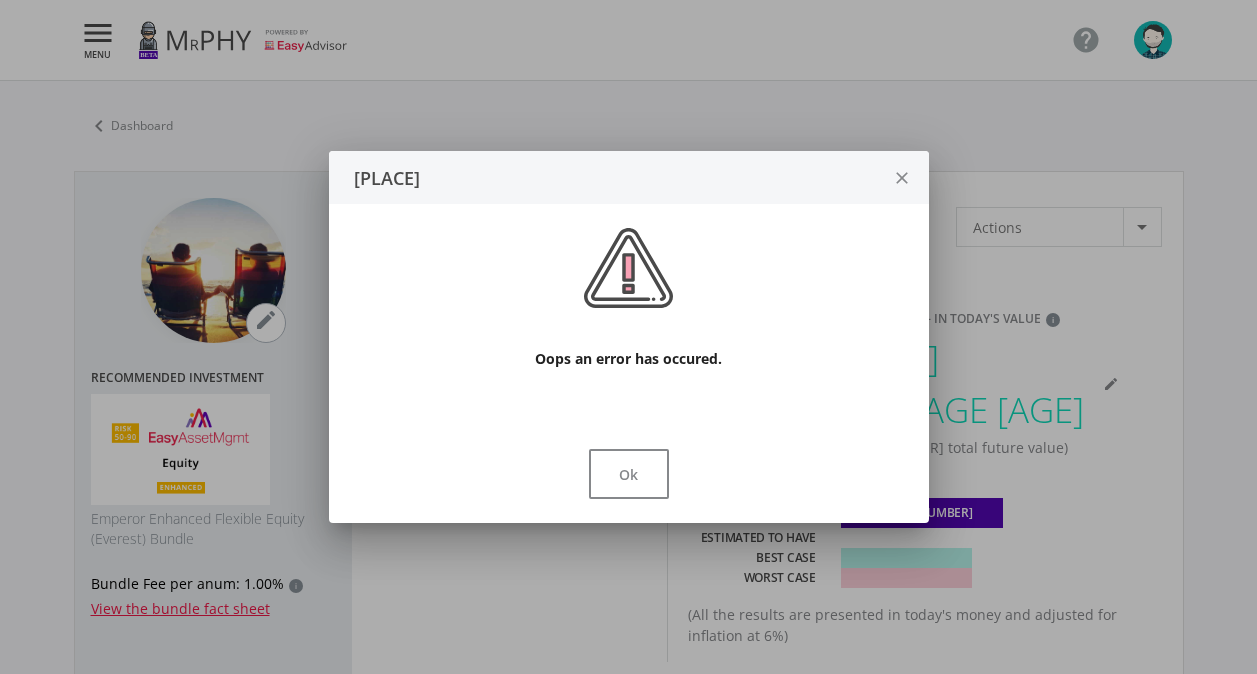 click on "close" at bounding box center [902, 178] 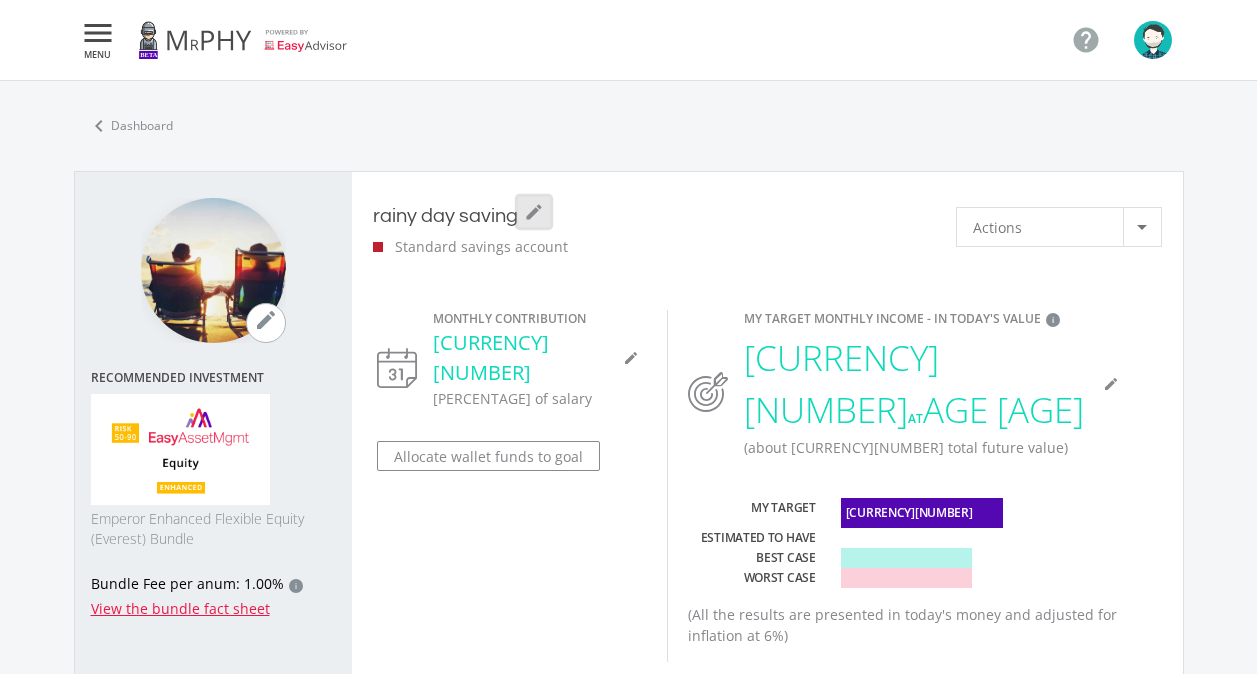 click on "mode_edit" 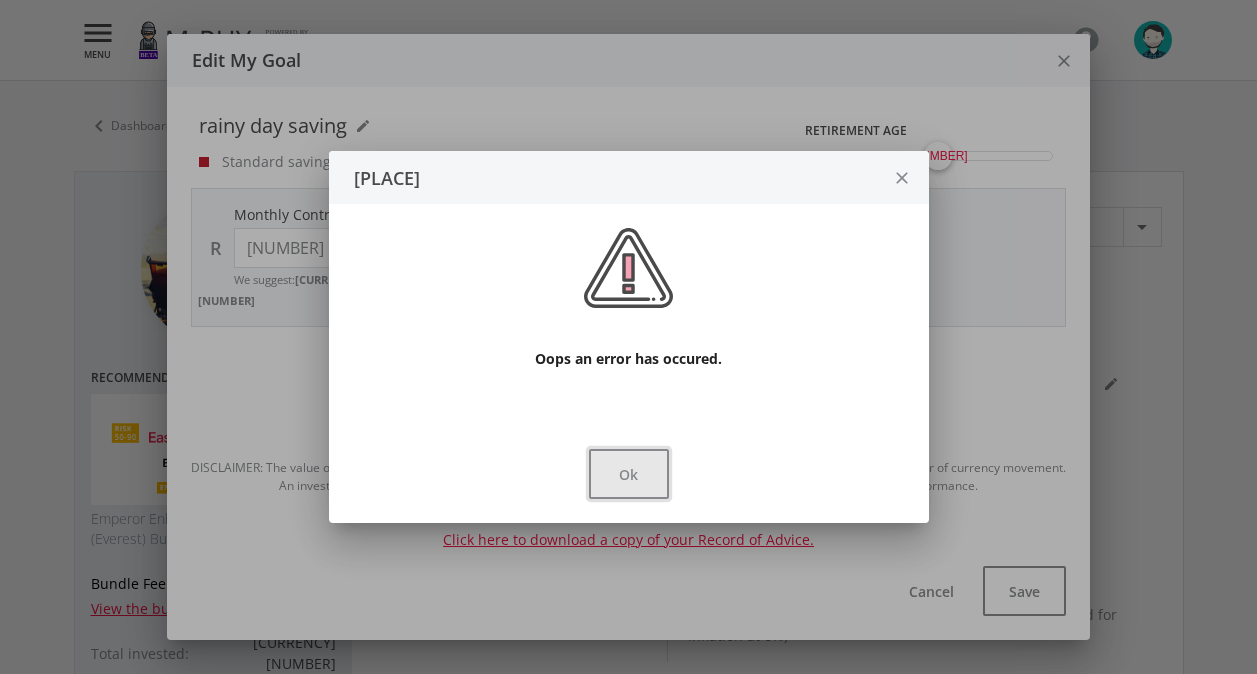 click on "Ok" at bounding box center (629, 474) 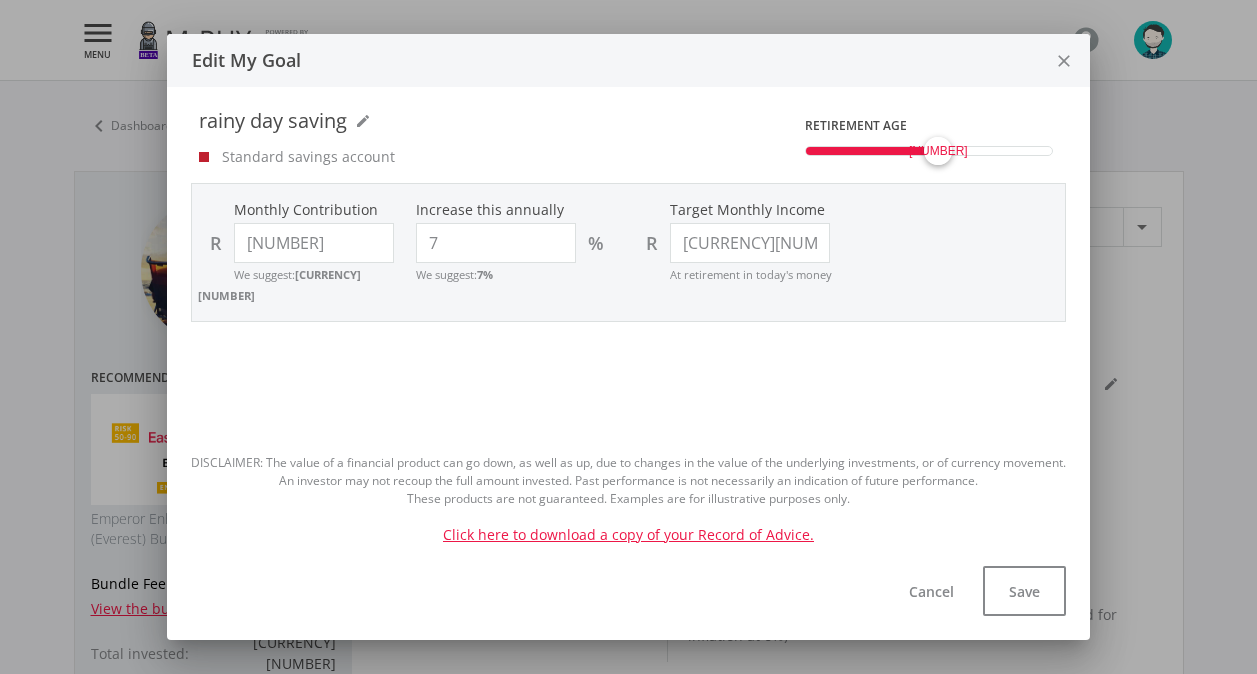 scroll, scrollTop: 0, scrollLeft: 0, axis: both 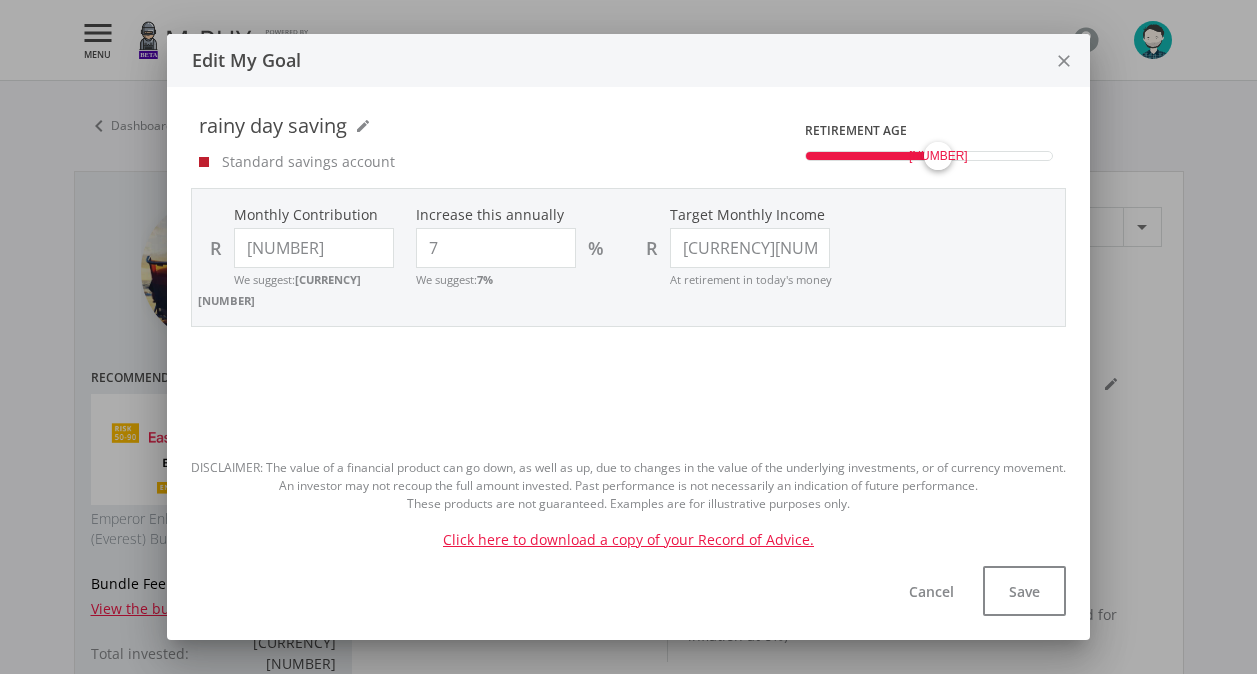 click on "close" at bounding box center (1064, 61) 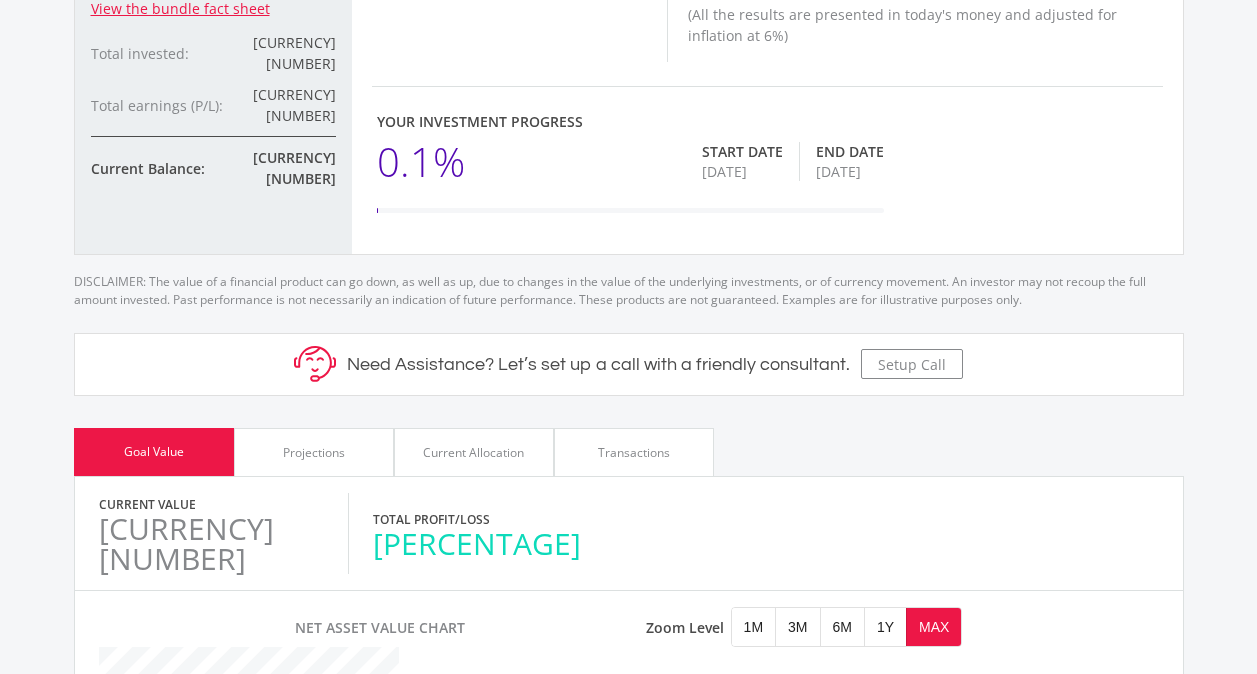 scroll, scrollTop: 700, scrollLeft: 0, axis: vertical 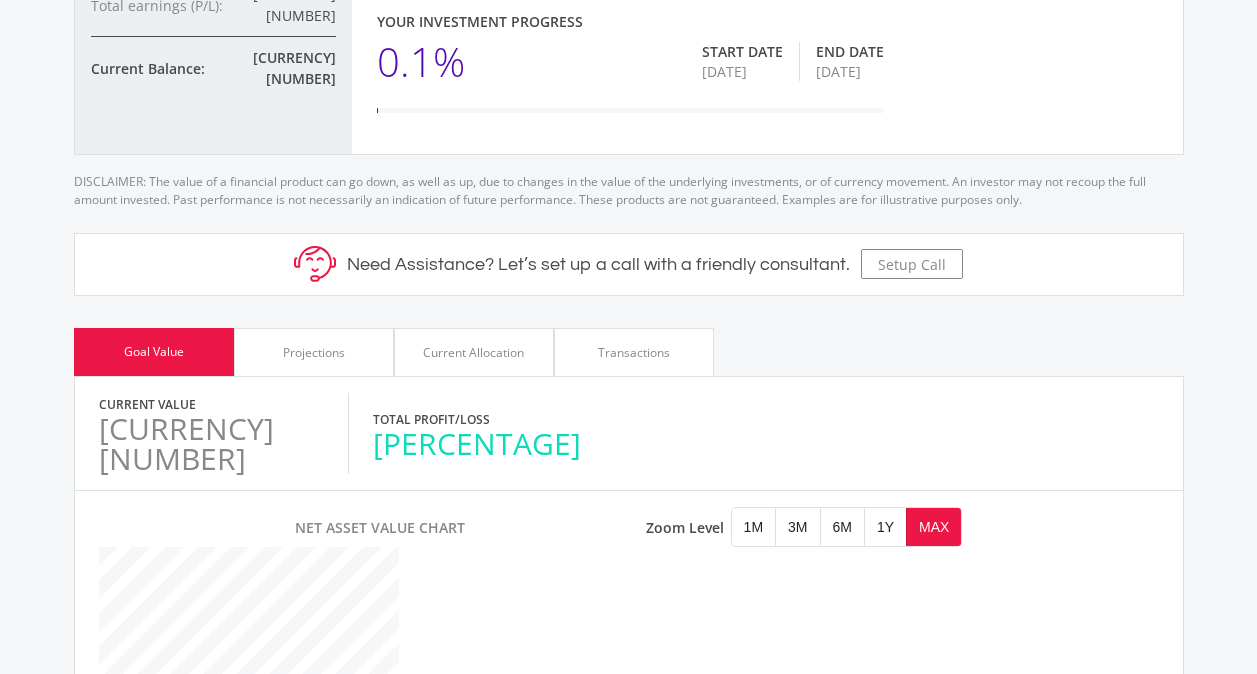 click on "Projections" at bounding box center (314, 353) 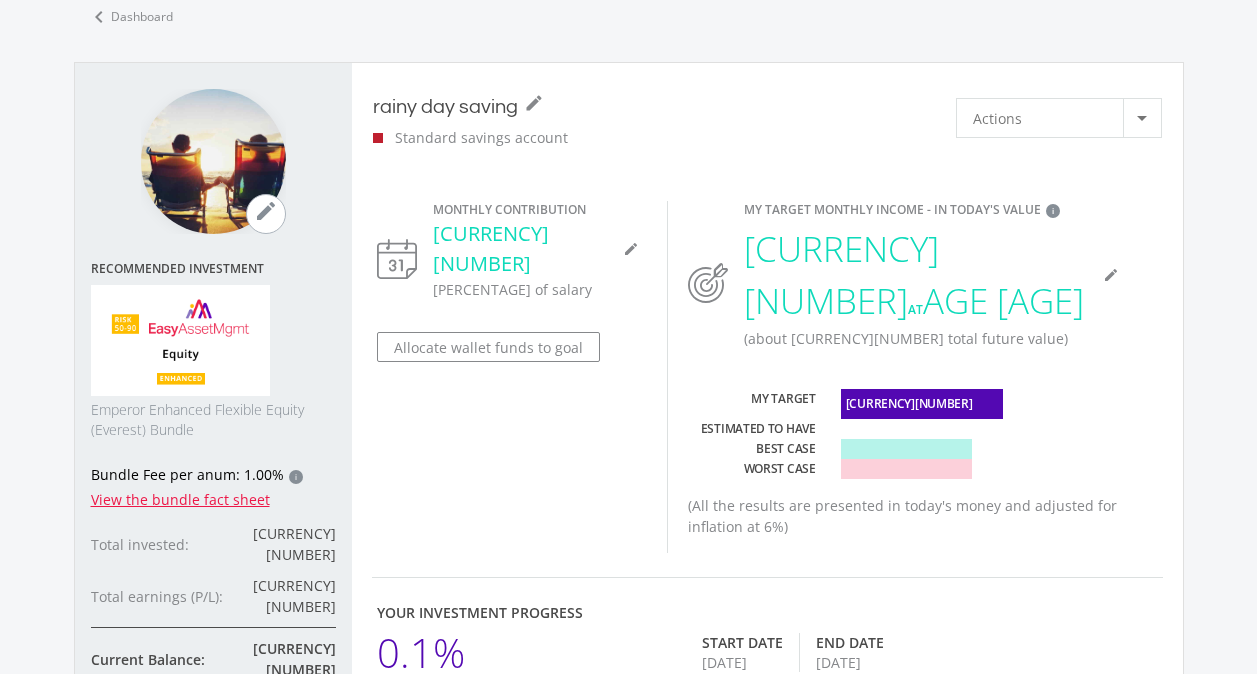 scroll, scrollTop: 100, scrollLeft: 0, axis: vertical 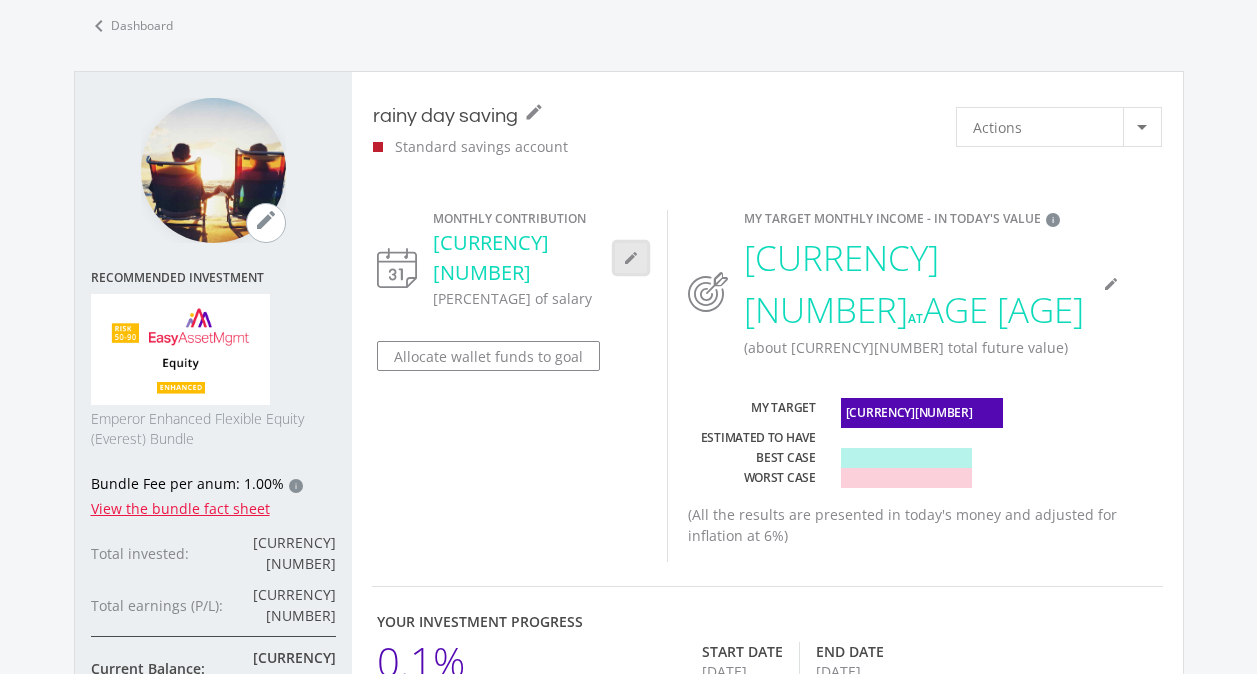 click on "mode_edit" 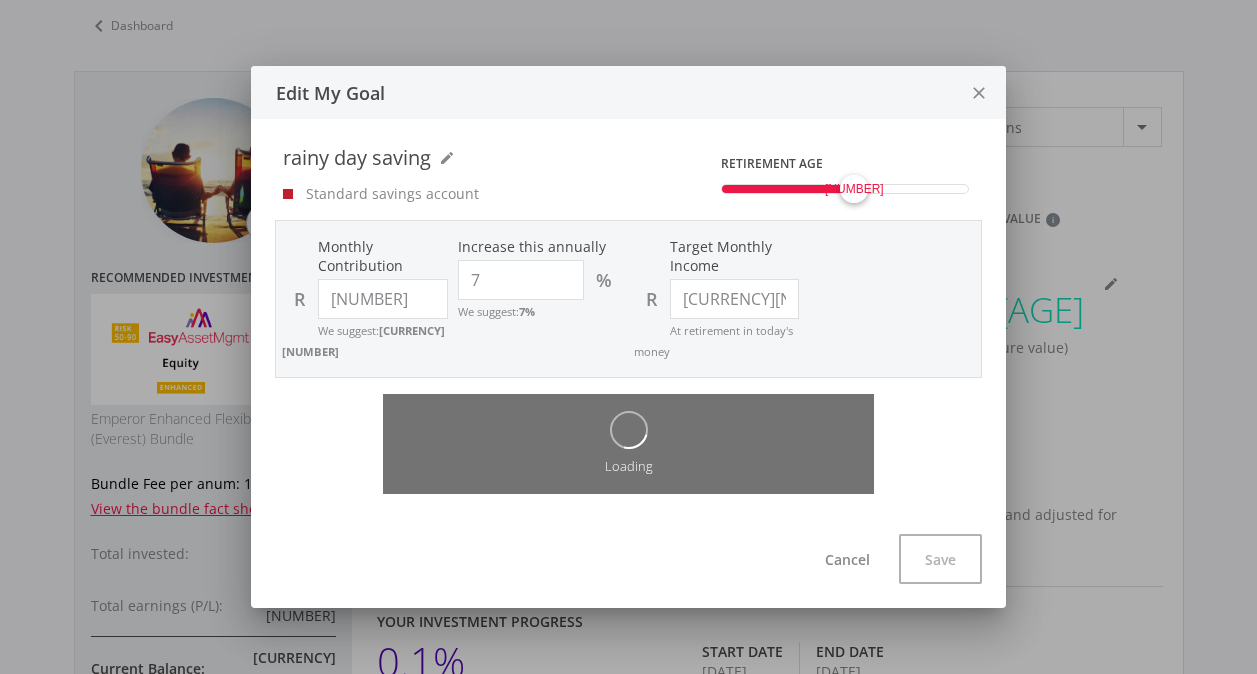 scroll, scrollTop: 0, scrollLeft: 0, axis: both 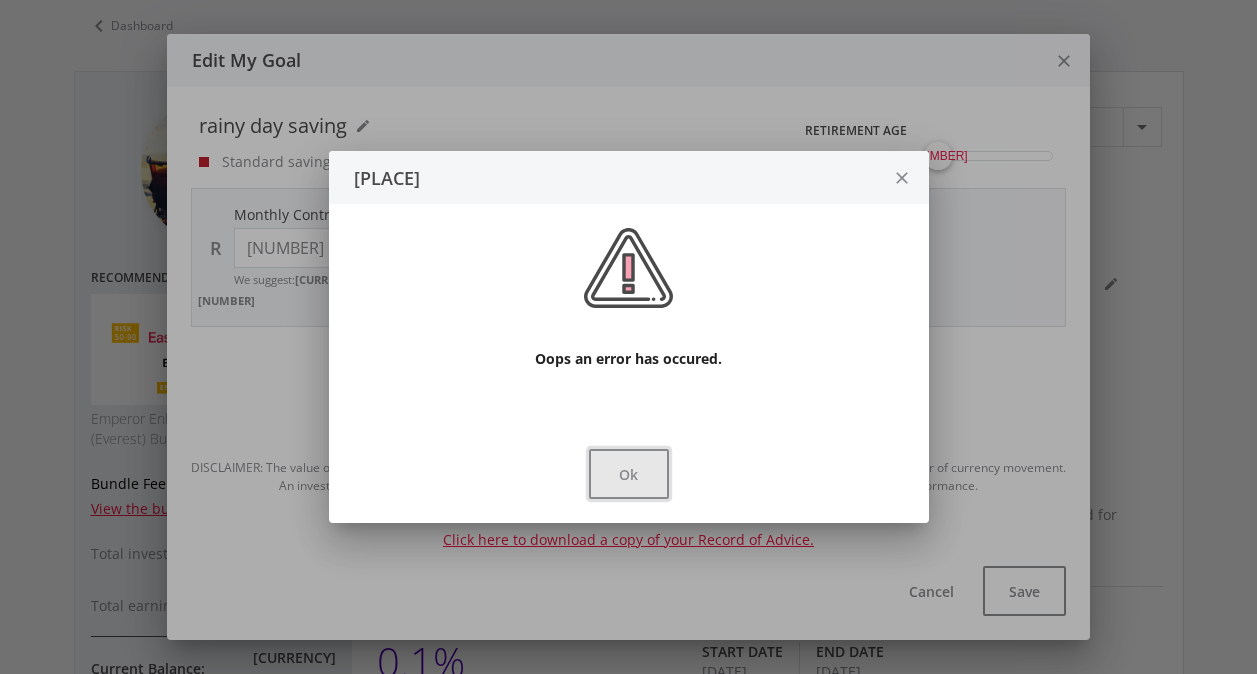 click on "Ok" at bounding box center (629, 474) 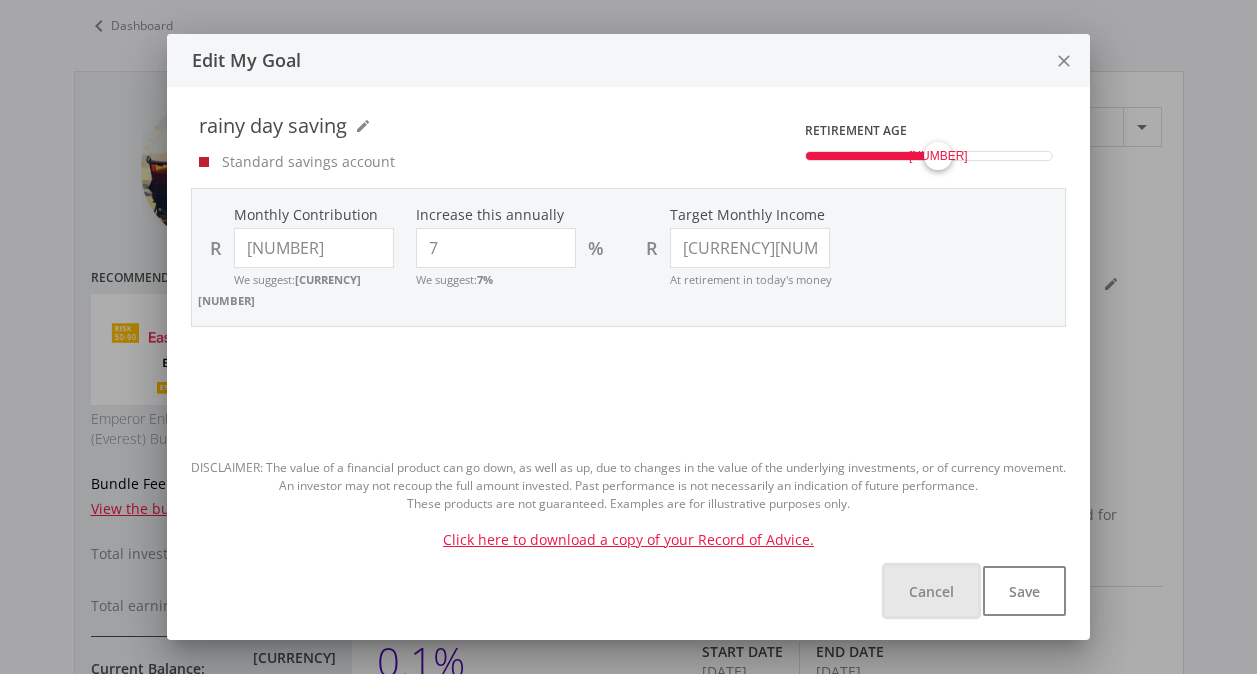 click on "Cancel" at bounding box center [931, 591] 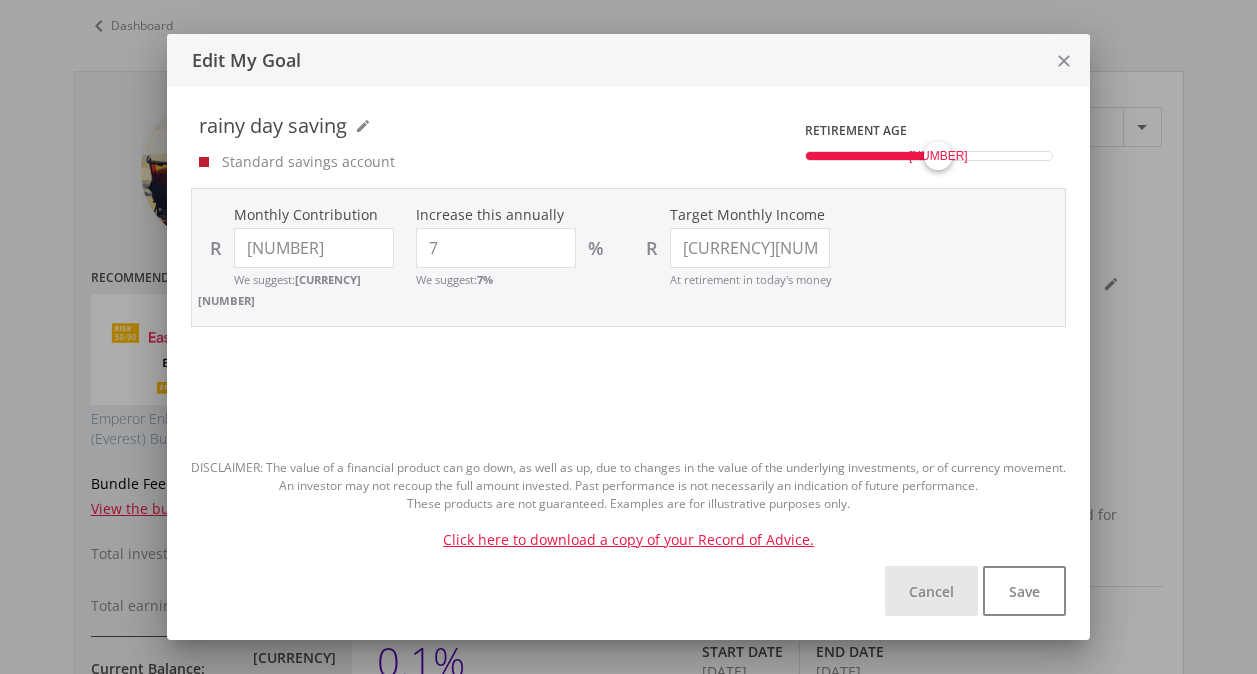 scroll, scrollTop: 100, scrollLeft: 0, axis: vertical 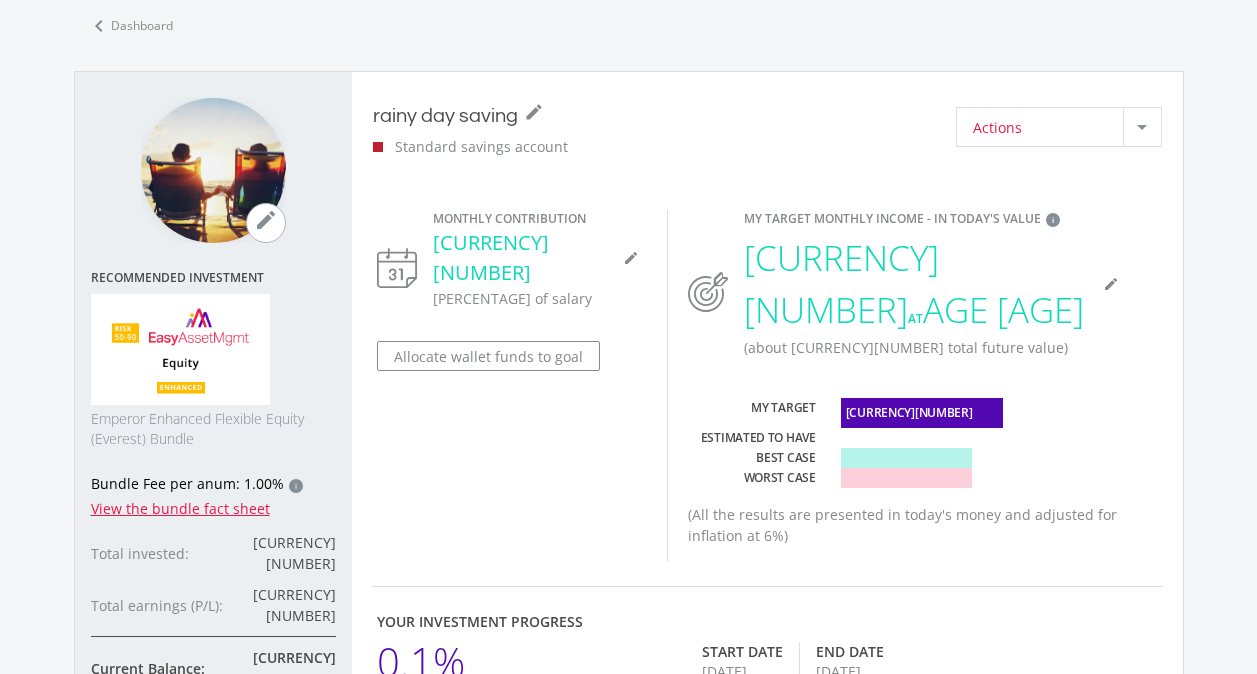 click at bounding box center [1142, 127] 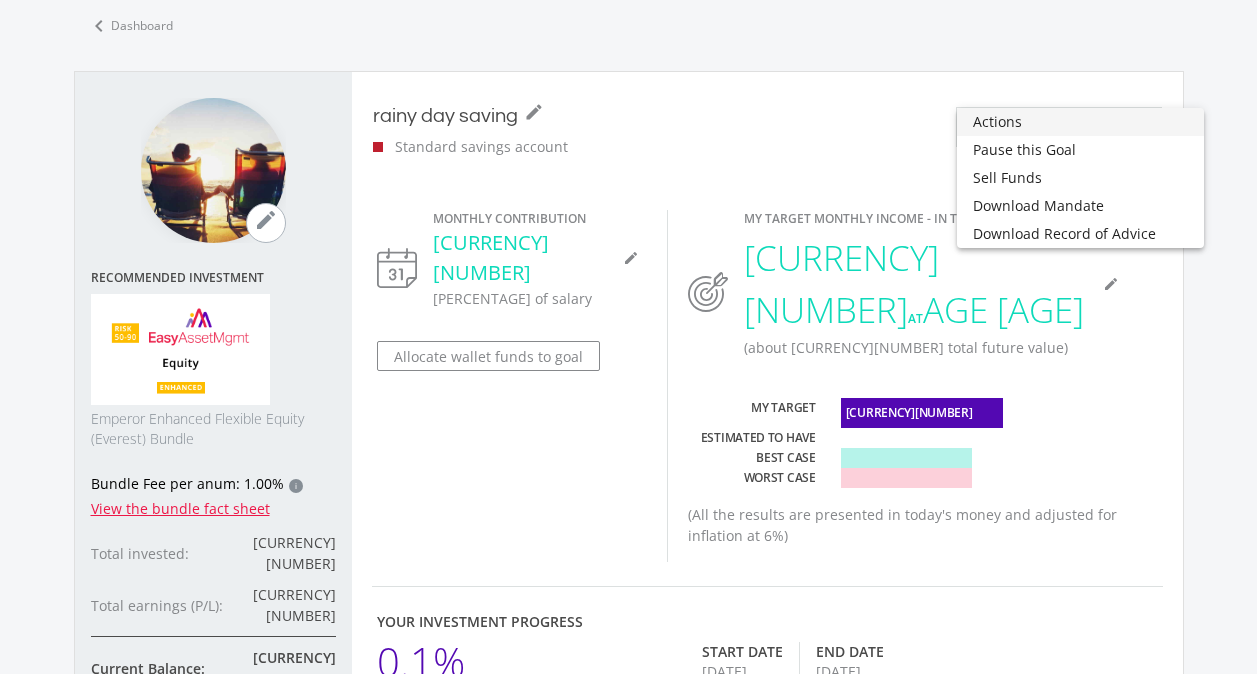 click at bounding box center (628, 337) 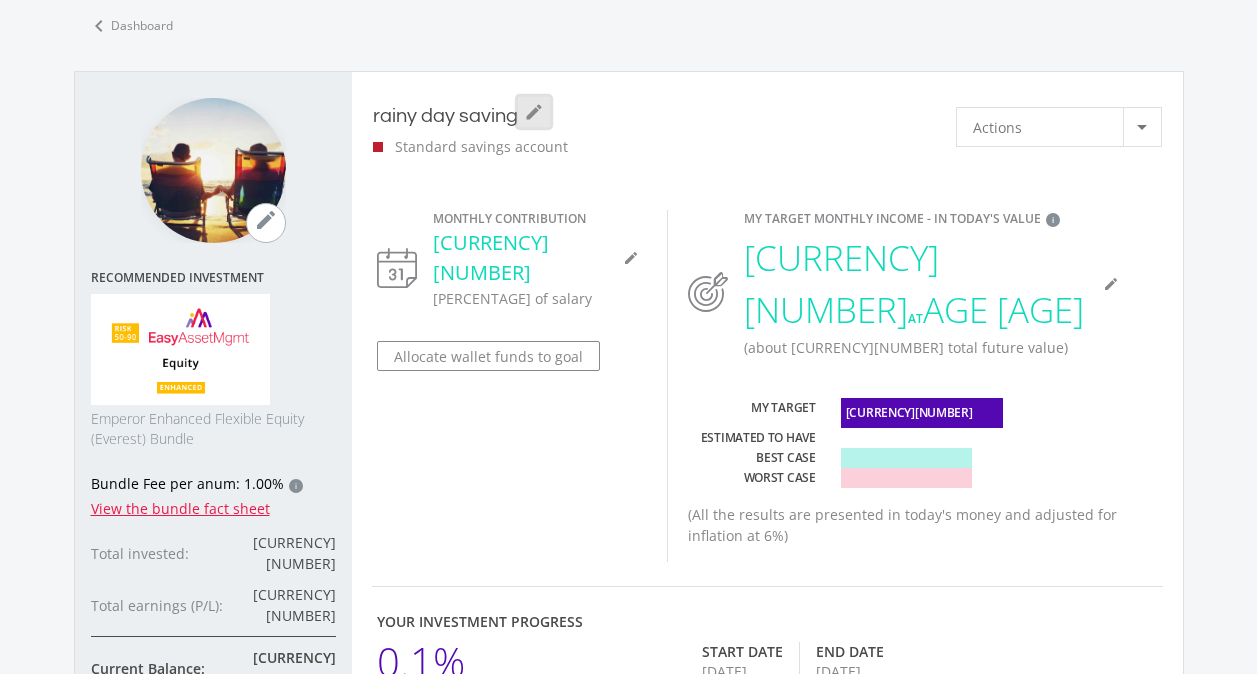 click on "mode_edit" 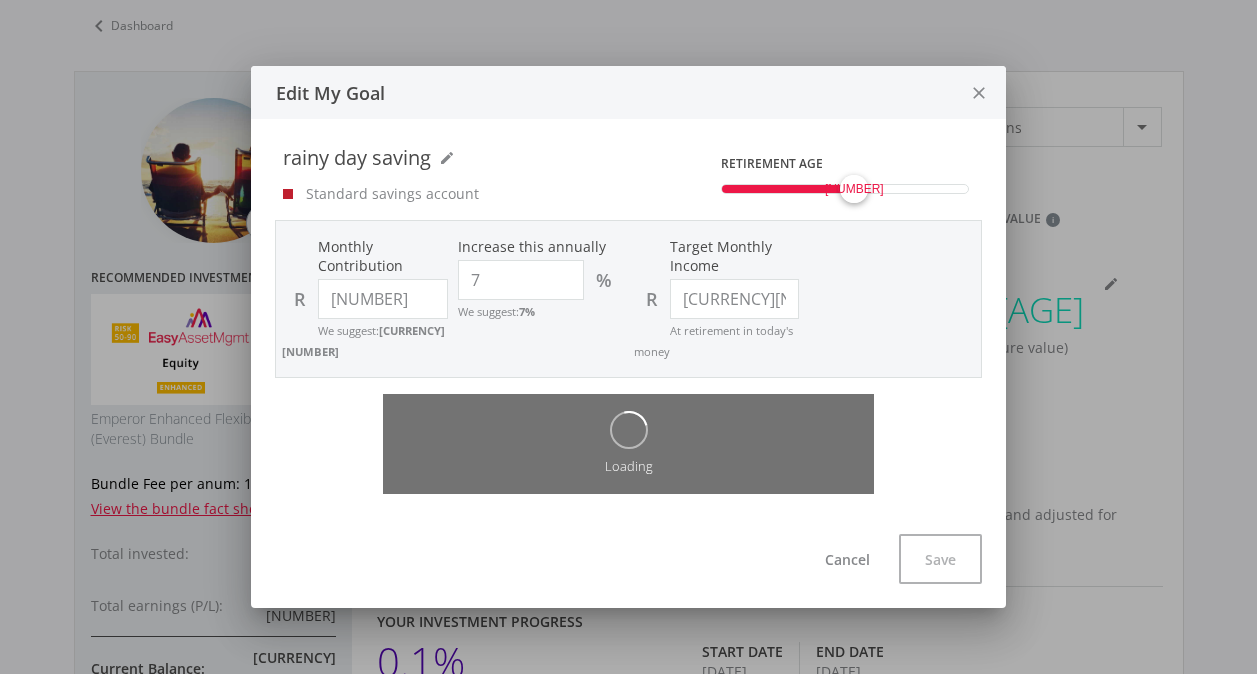 scroll, scrollTop: 0, scrollLeft: 0, axis: both 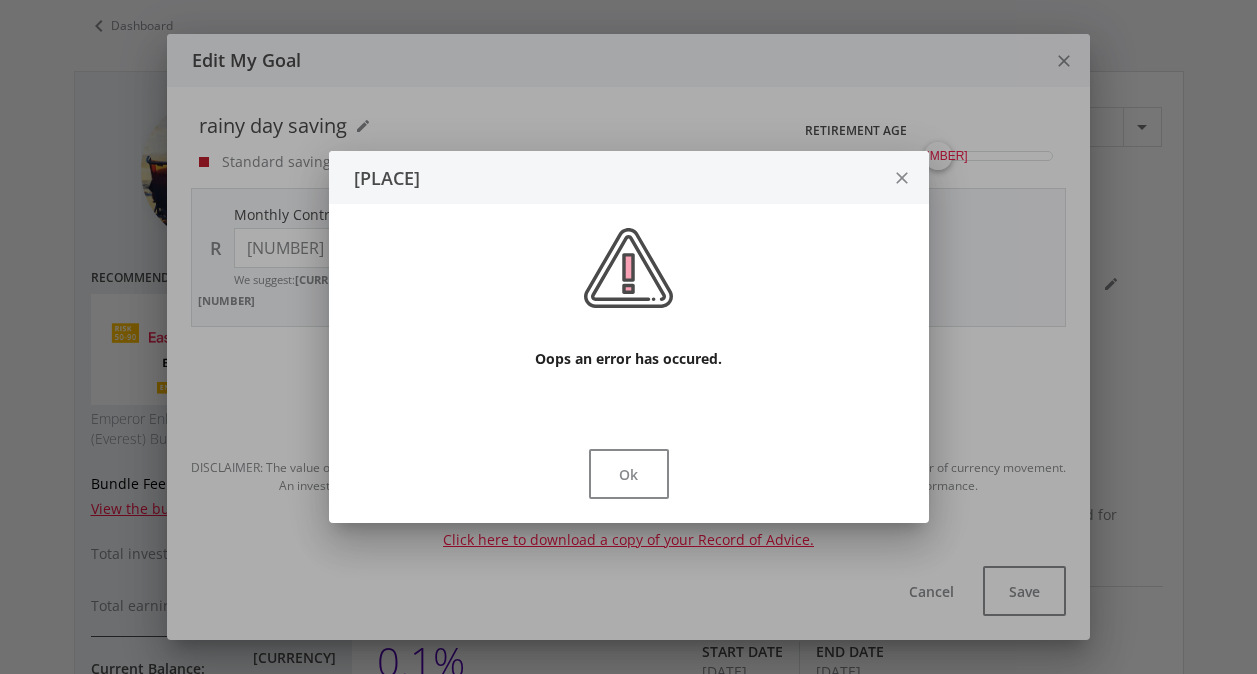 click on "close" at bounding box center (902, 178) 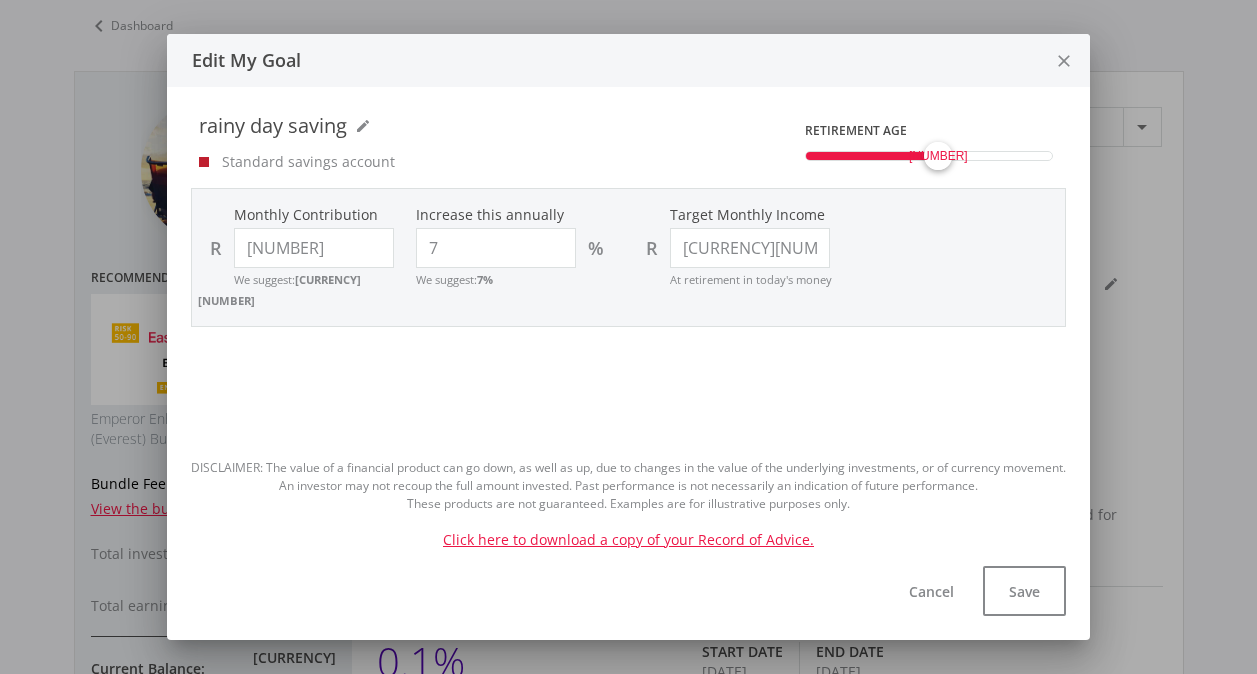 click on "close" at bounding box center (1064, 61) 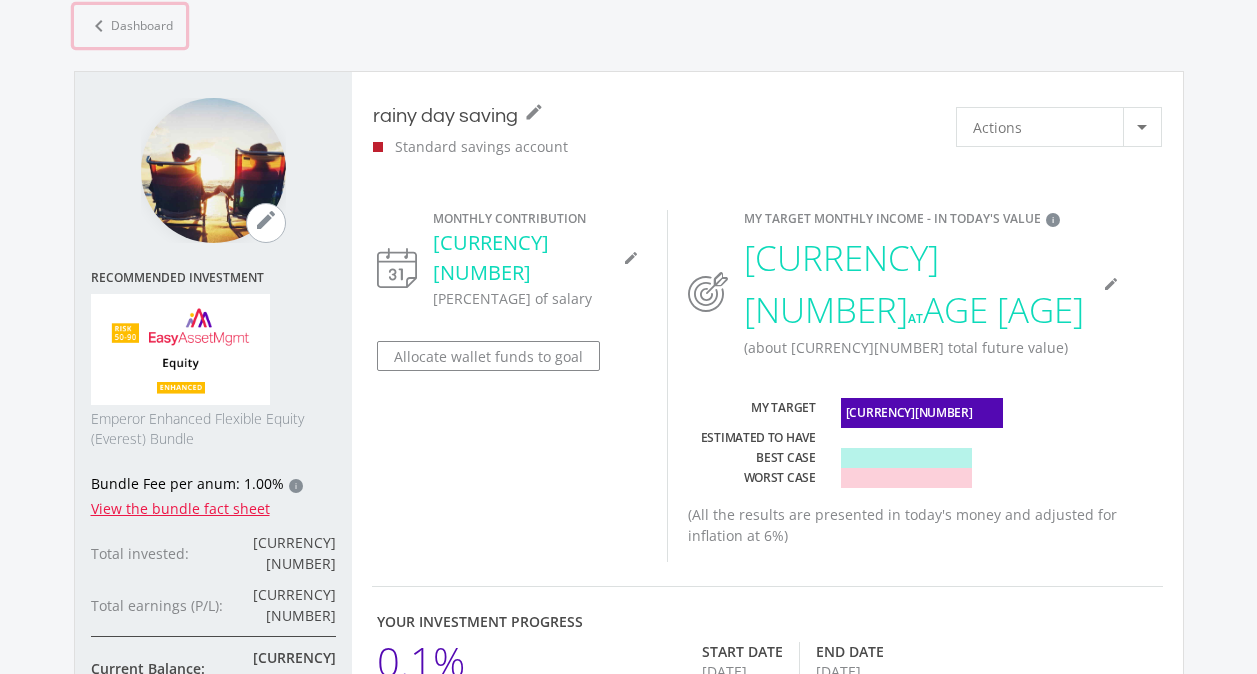 click on "chevron_left" 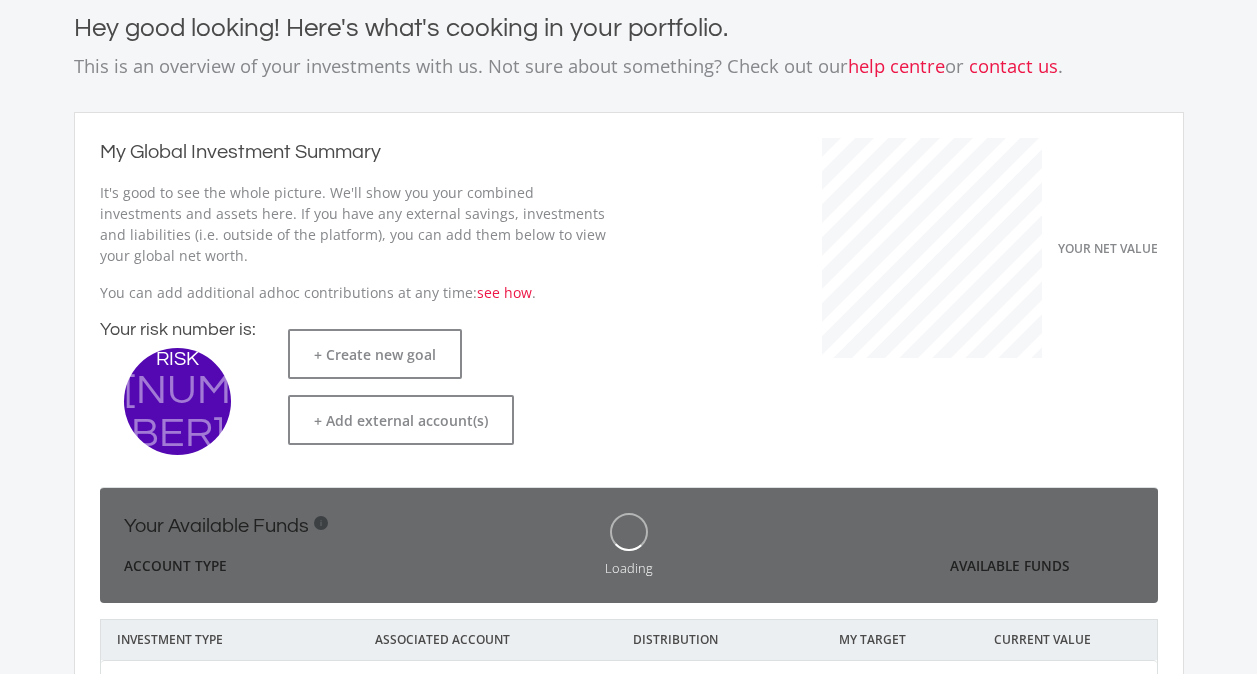 scroll, scrollTop: 999682, scrollLeft: 999451, axis: both 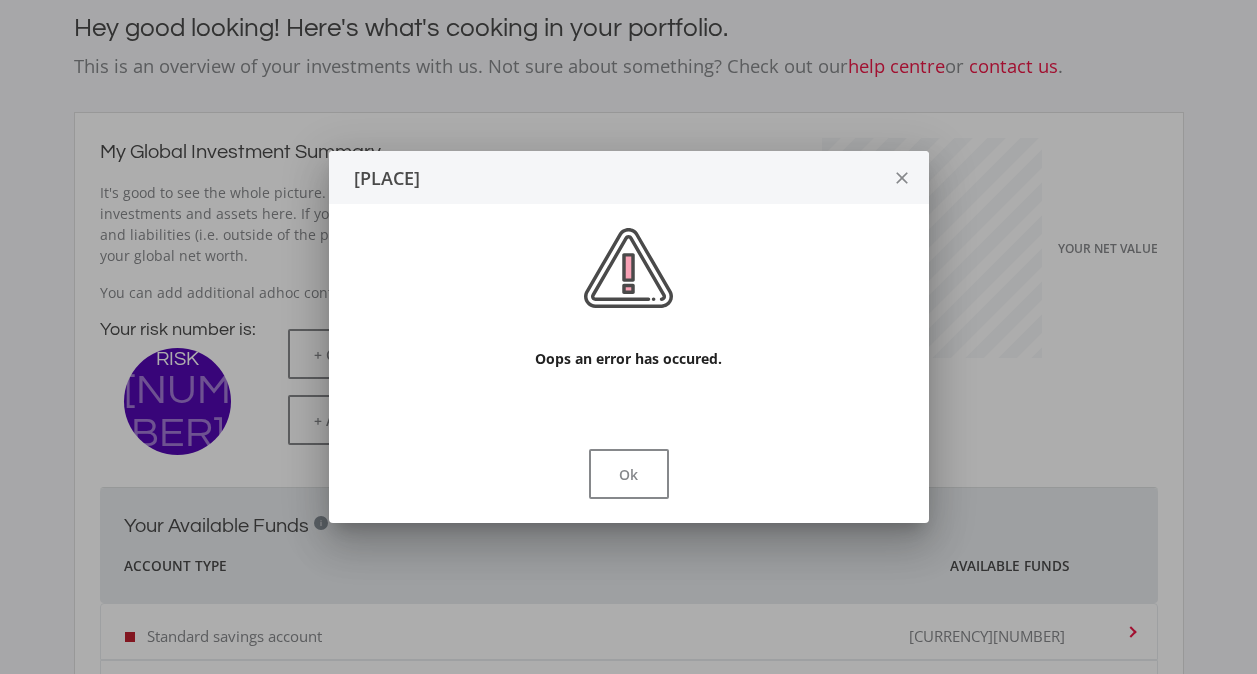 click on "close" at bounding box center [902, 178] 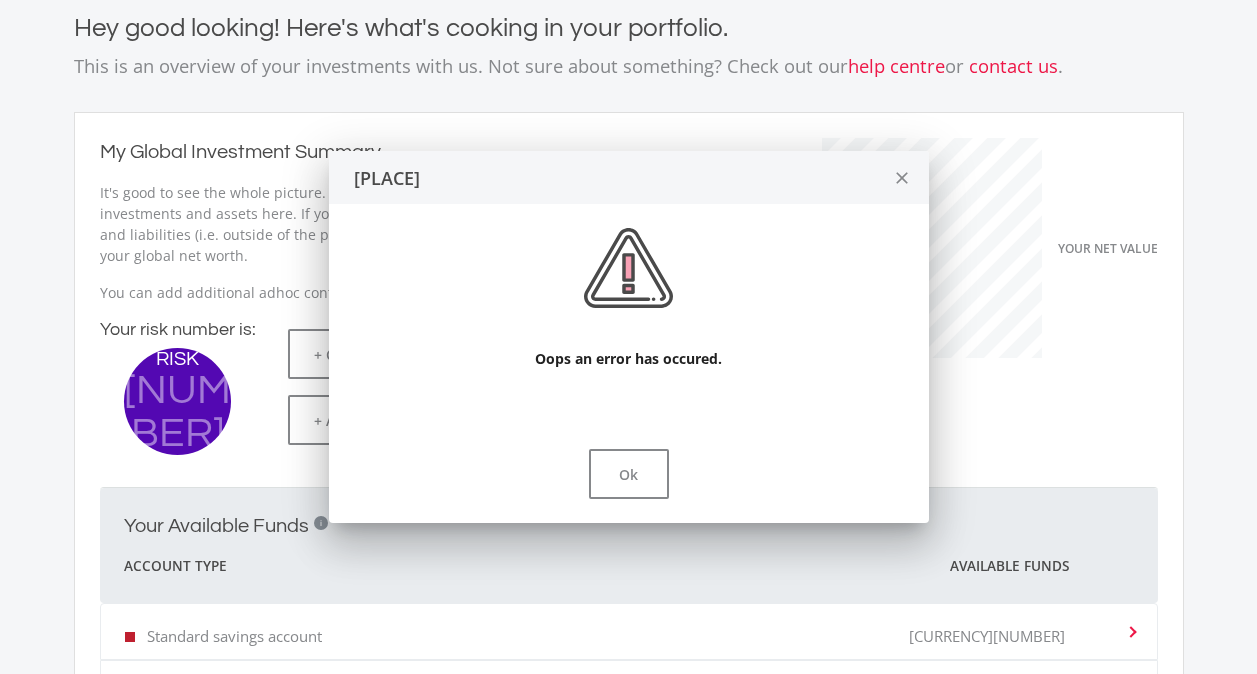 scroll, scrollTop: 100, scrollLeft: 0, axis: vertical 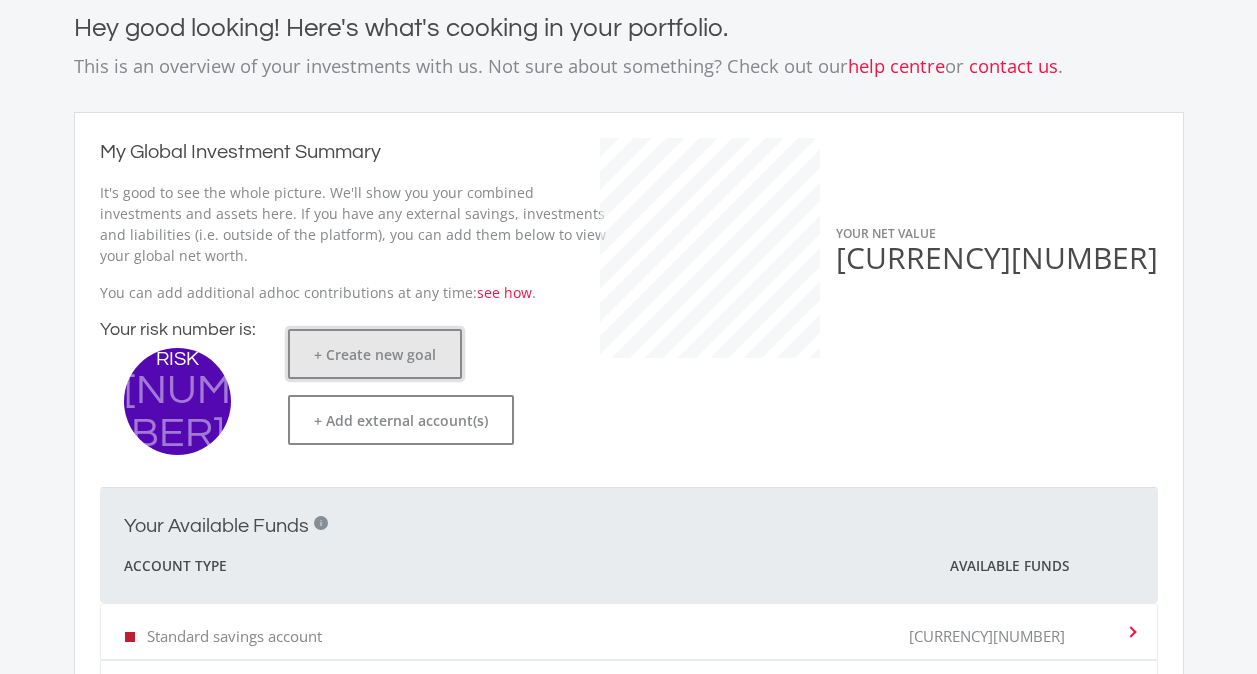 click on "+ Create new goal" 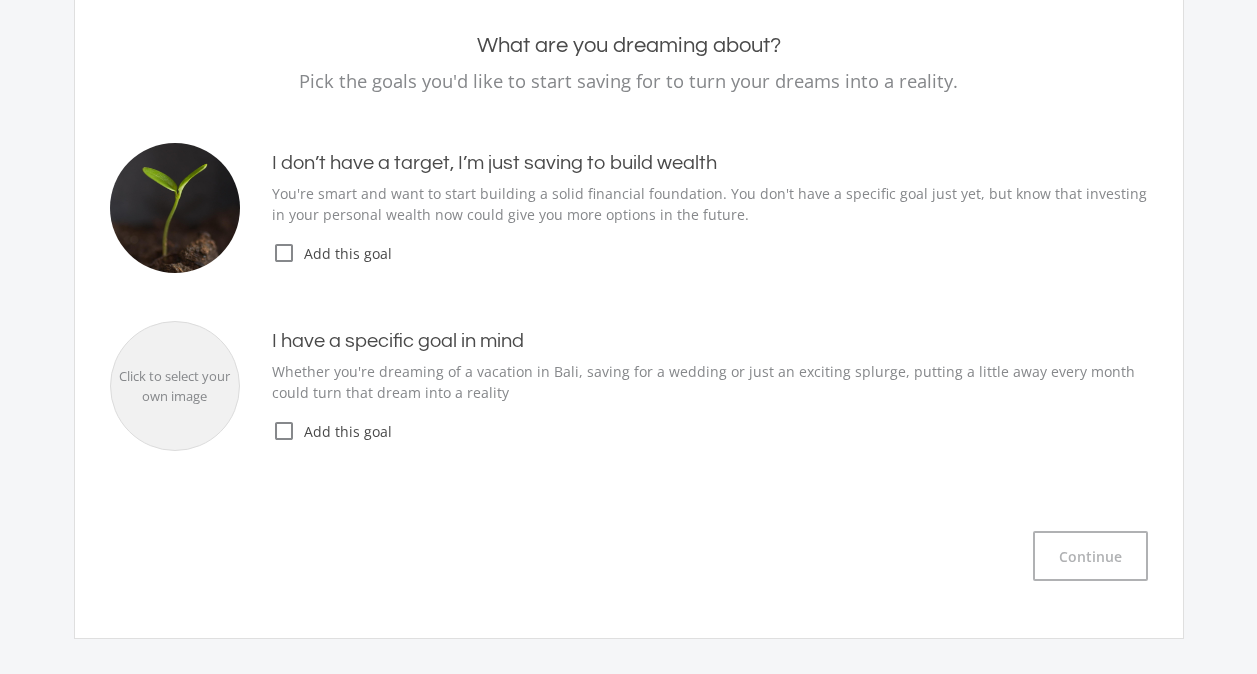 scroll, scrollTop: 0, scrollLeft: 0, axis: both 